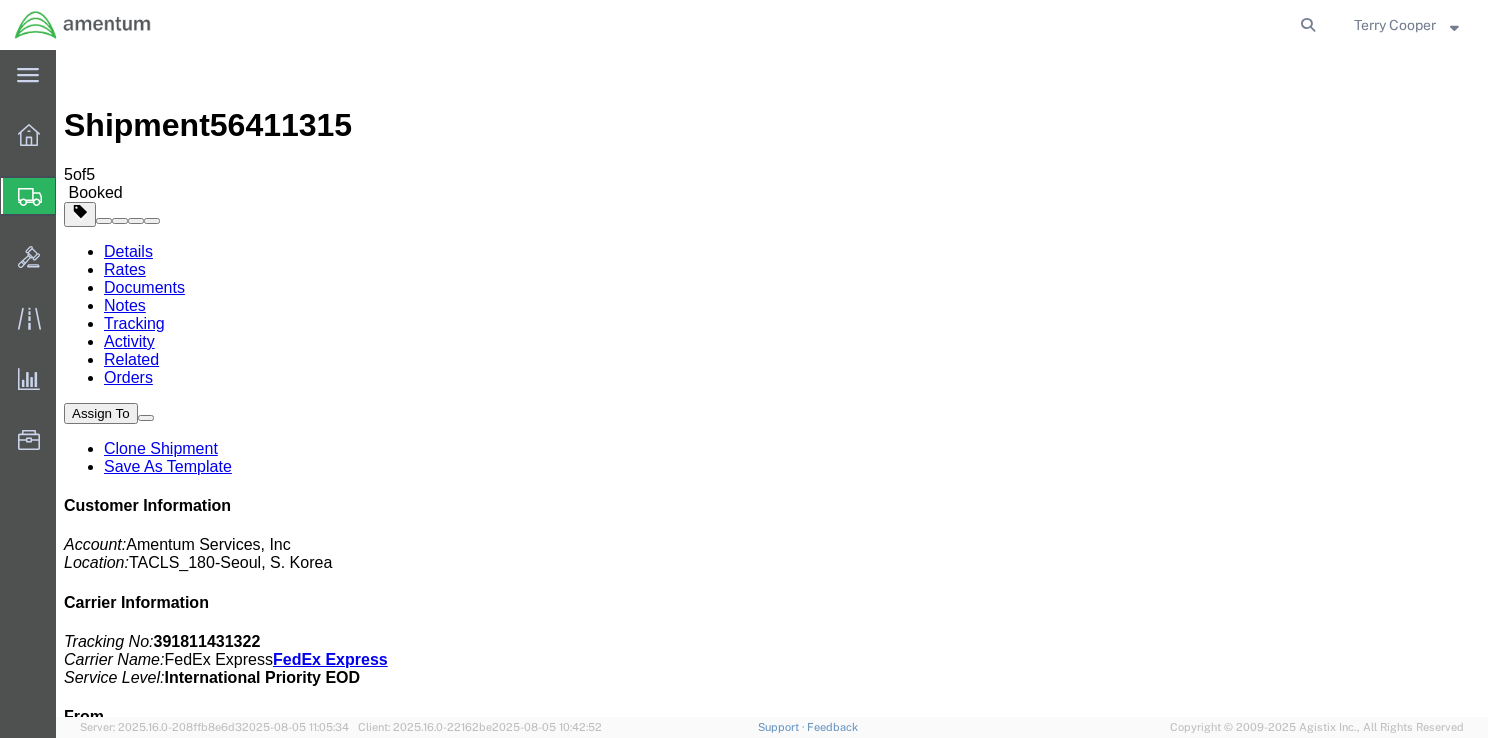 scroll, scrollTop: 0, scrollLeft: 0, axis: both 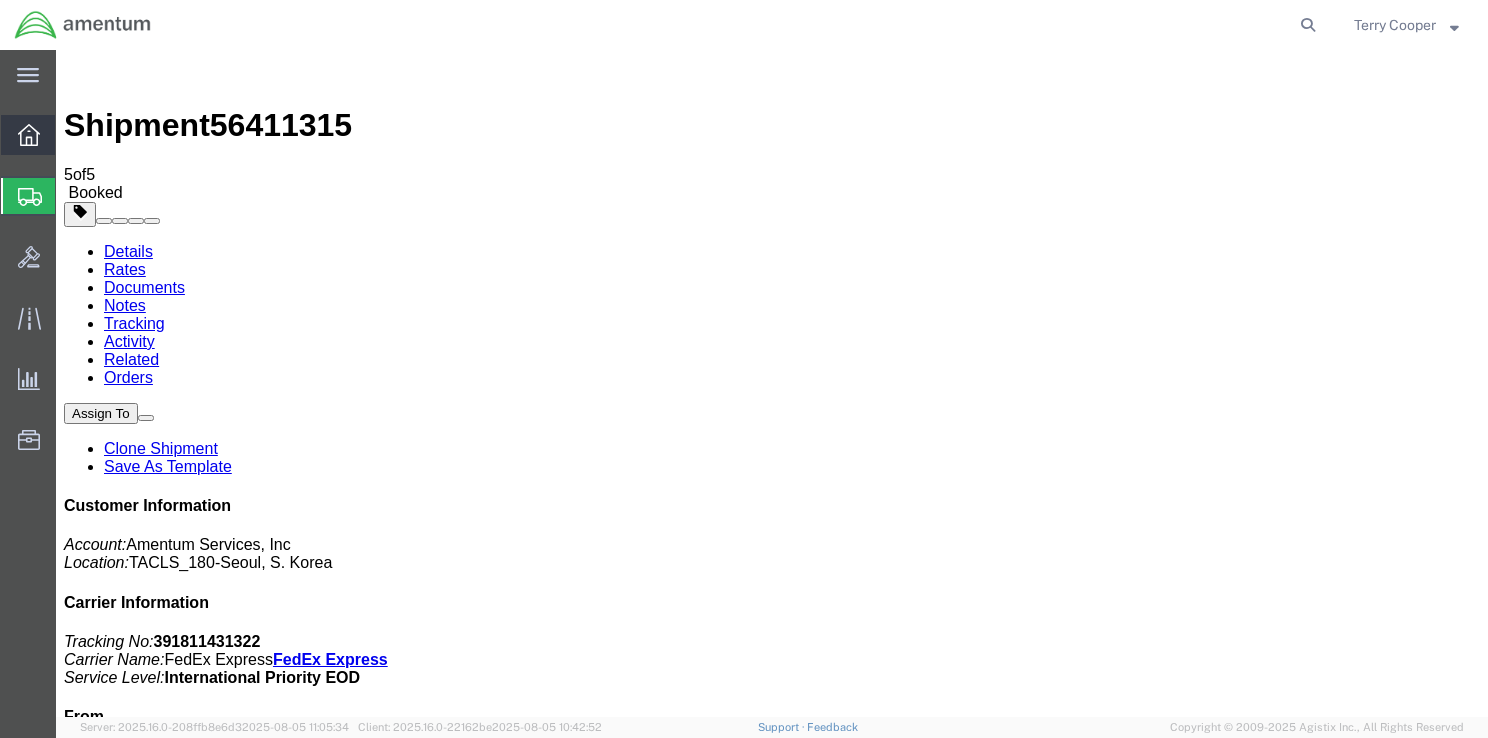 click 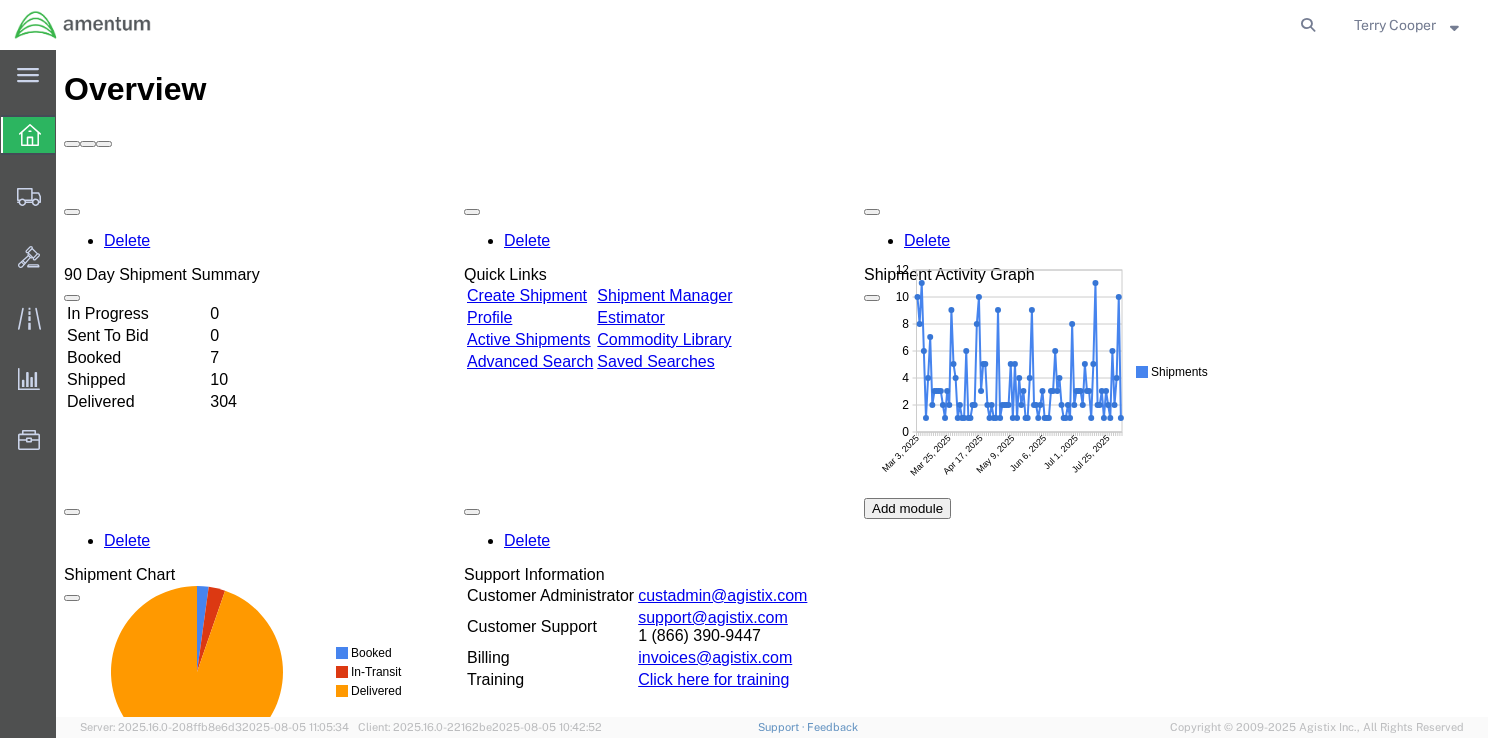 scroll, scrollTop: 0, scrollLeft: 0, axis: both 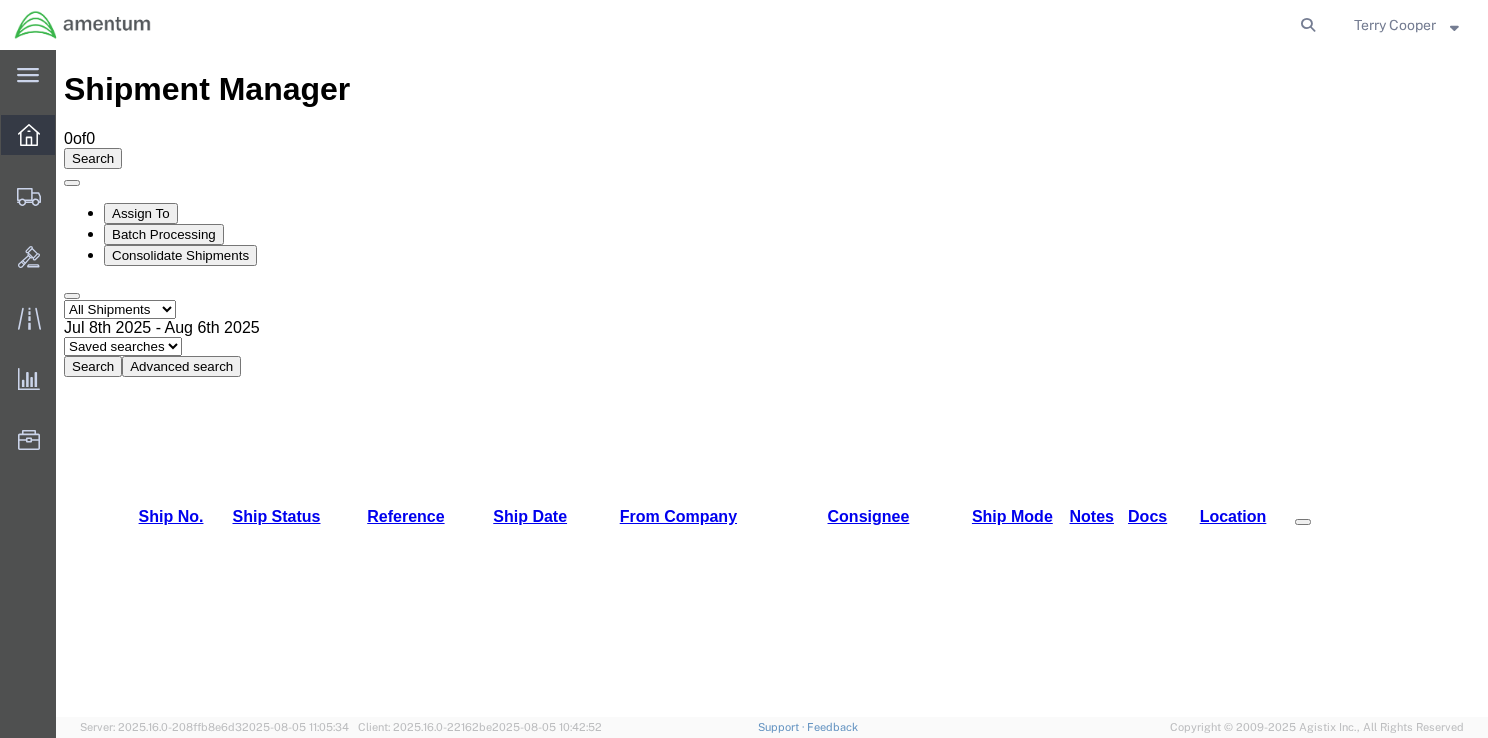 click 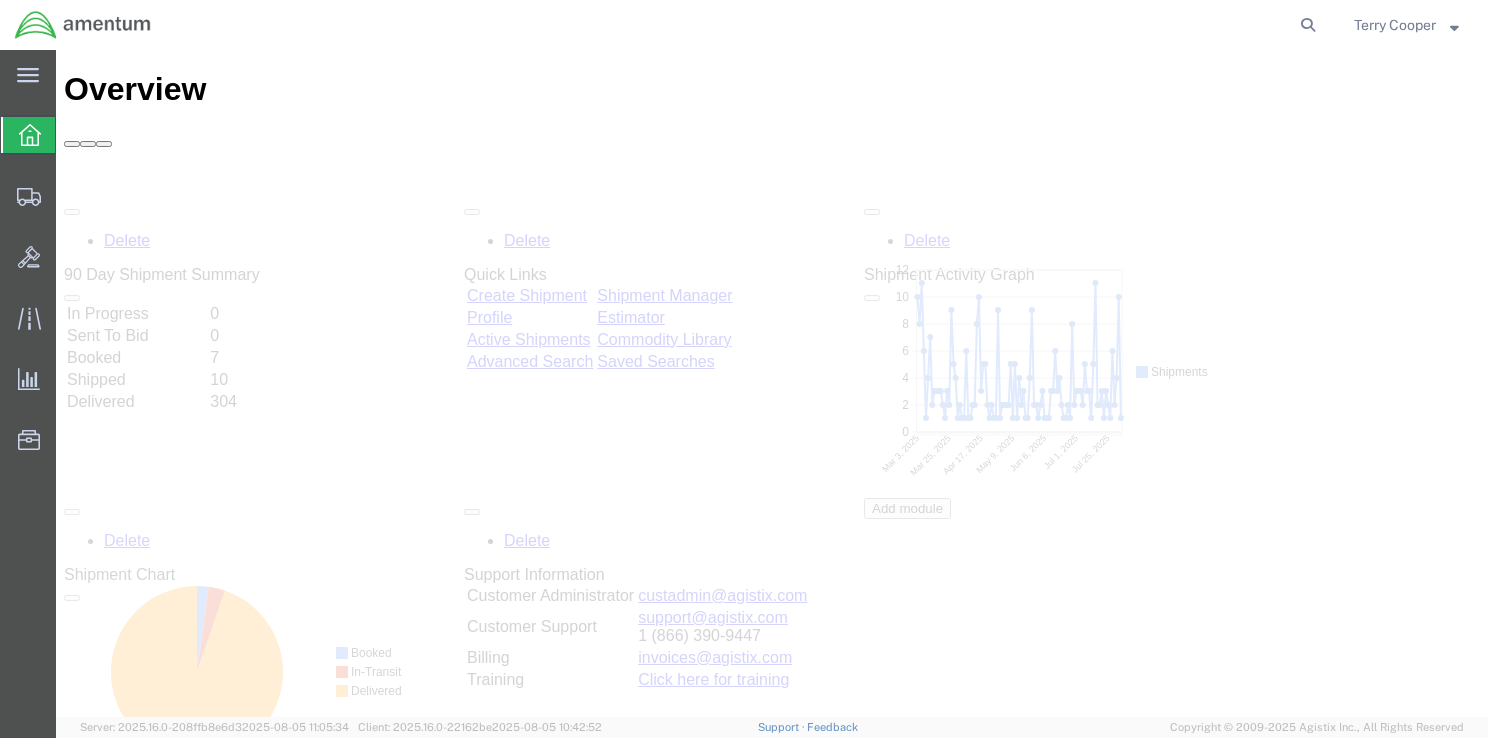 scroll, scrollTop: 0, scrollLeft: 0, axis: both 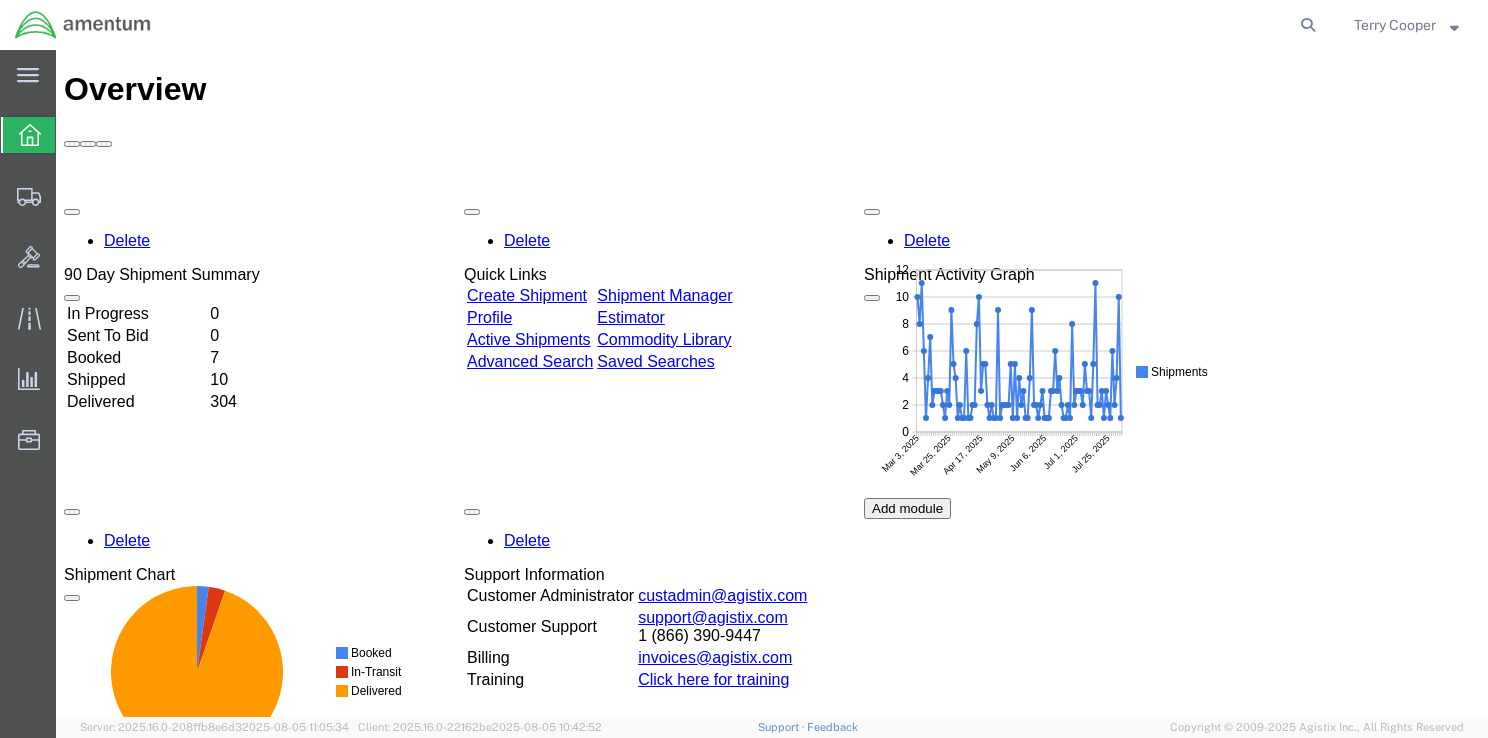 click on "In Progress" at bounding box center [136, 314] 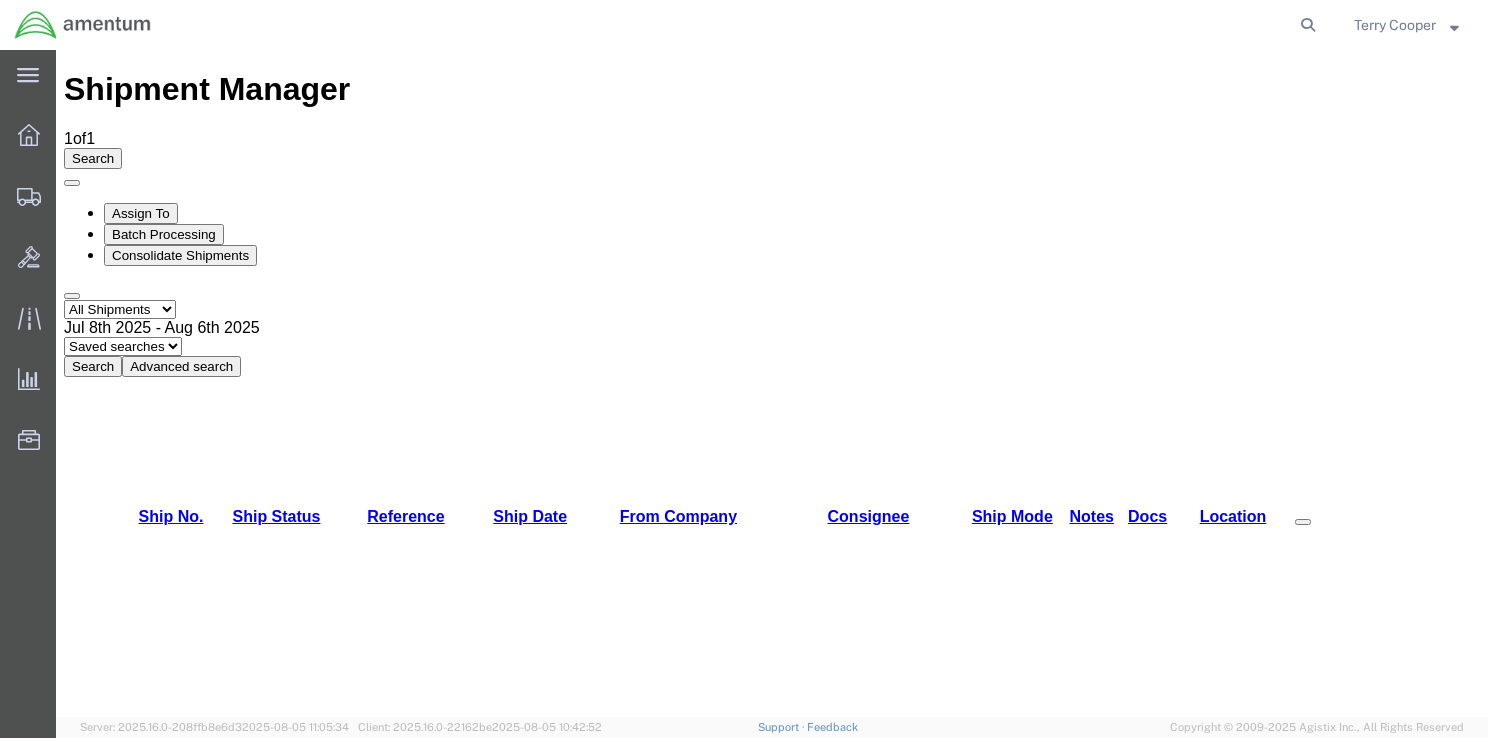 click on "56411465" at bounding box center (159, 1084) 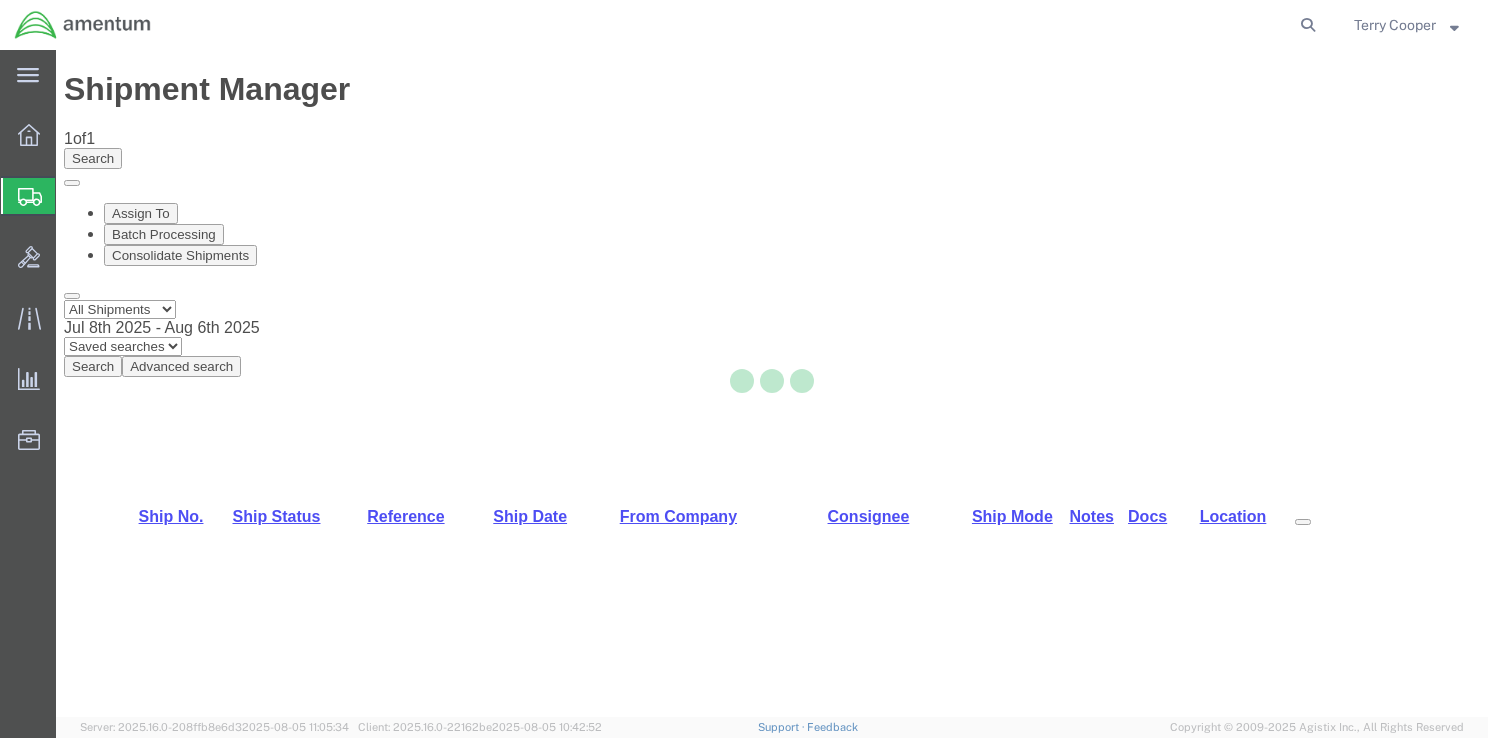 select on "42679" 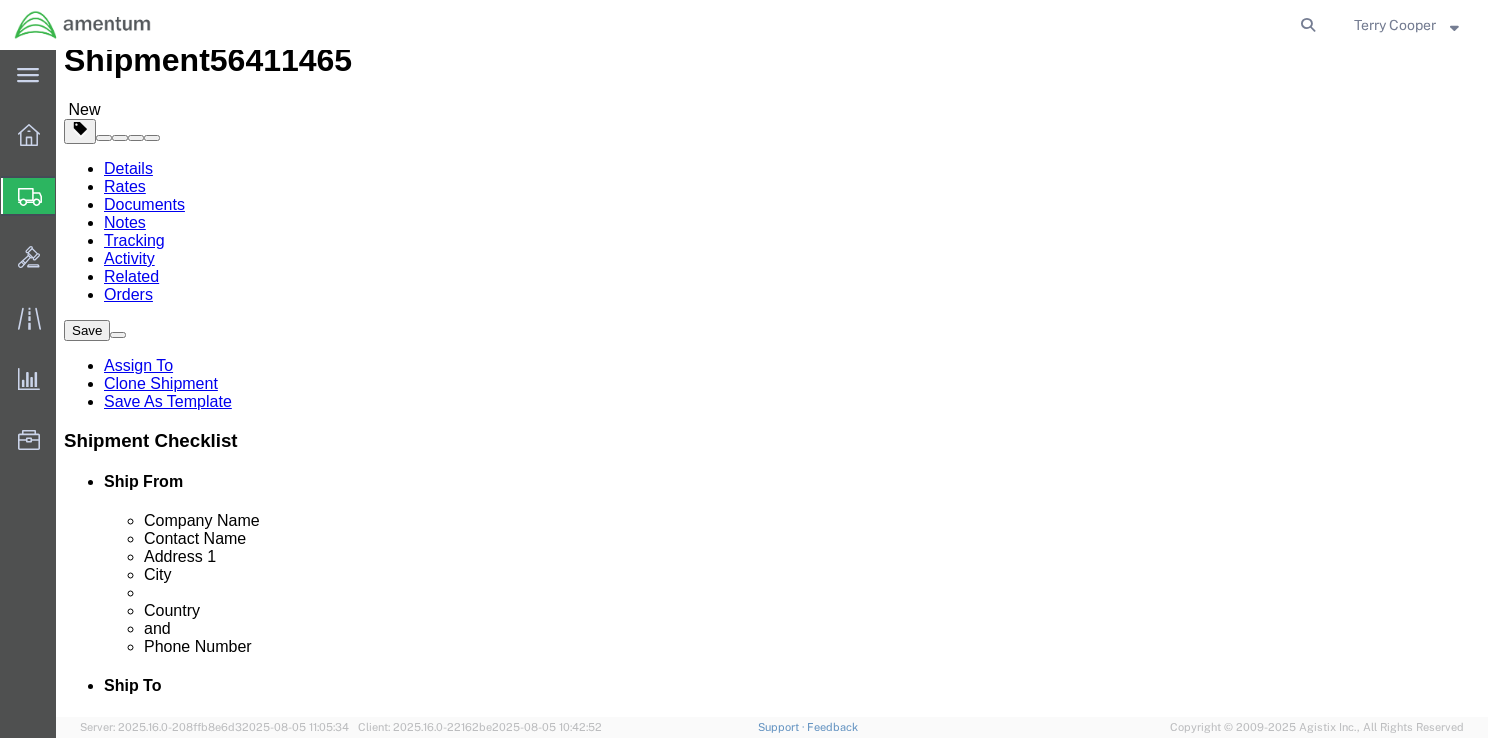 scroll, scrollTop: 100, scrollLeft: 0, axis: vertical 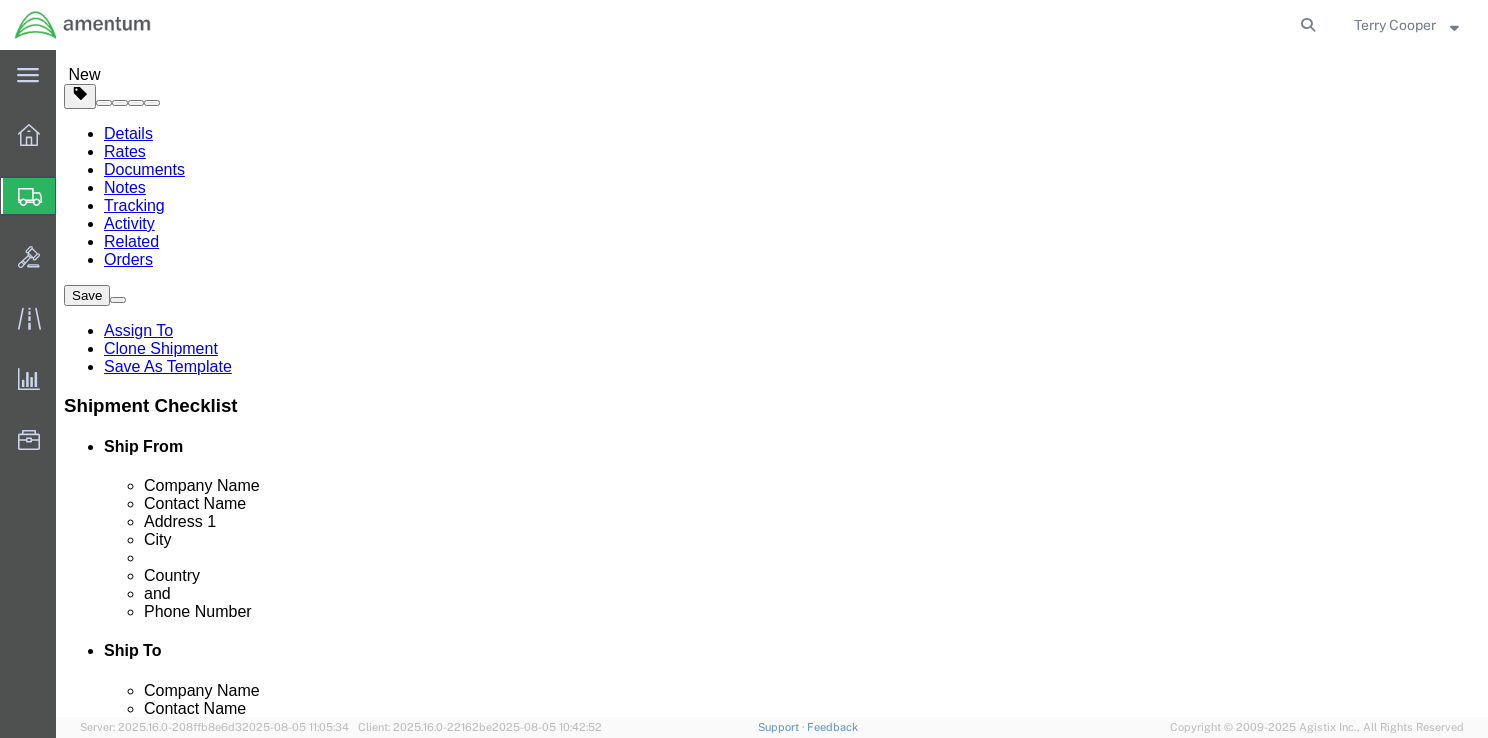click on "[FIRST] [LAST]" 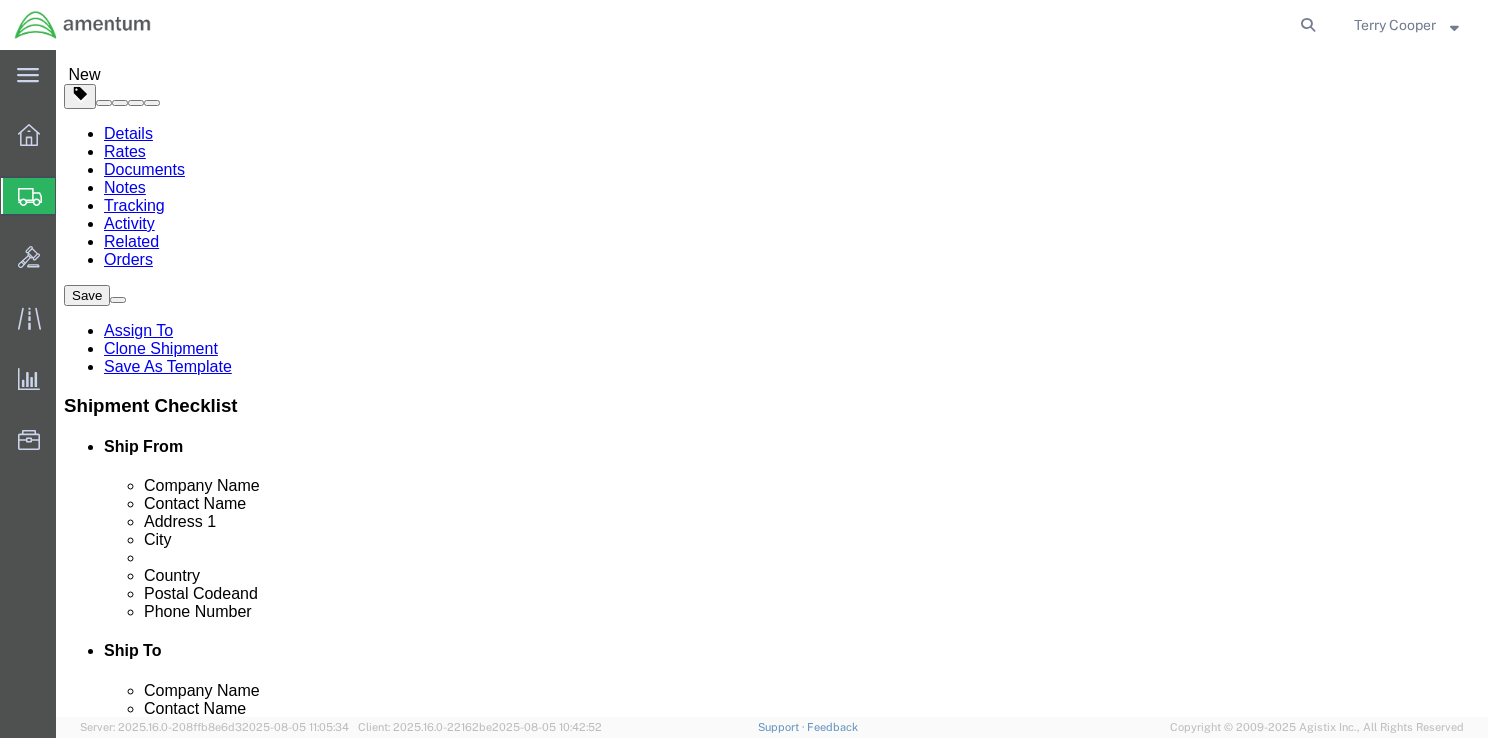type on "Terry Cooper" 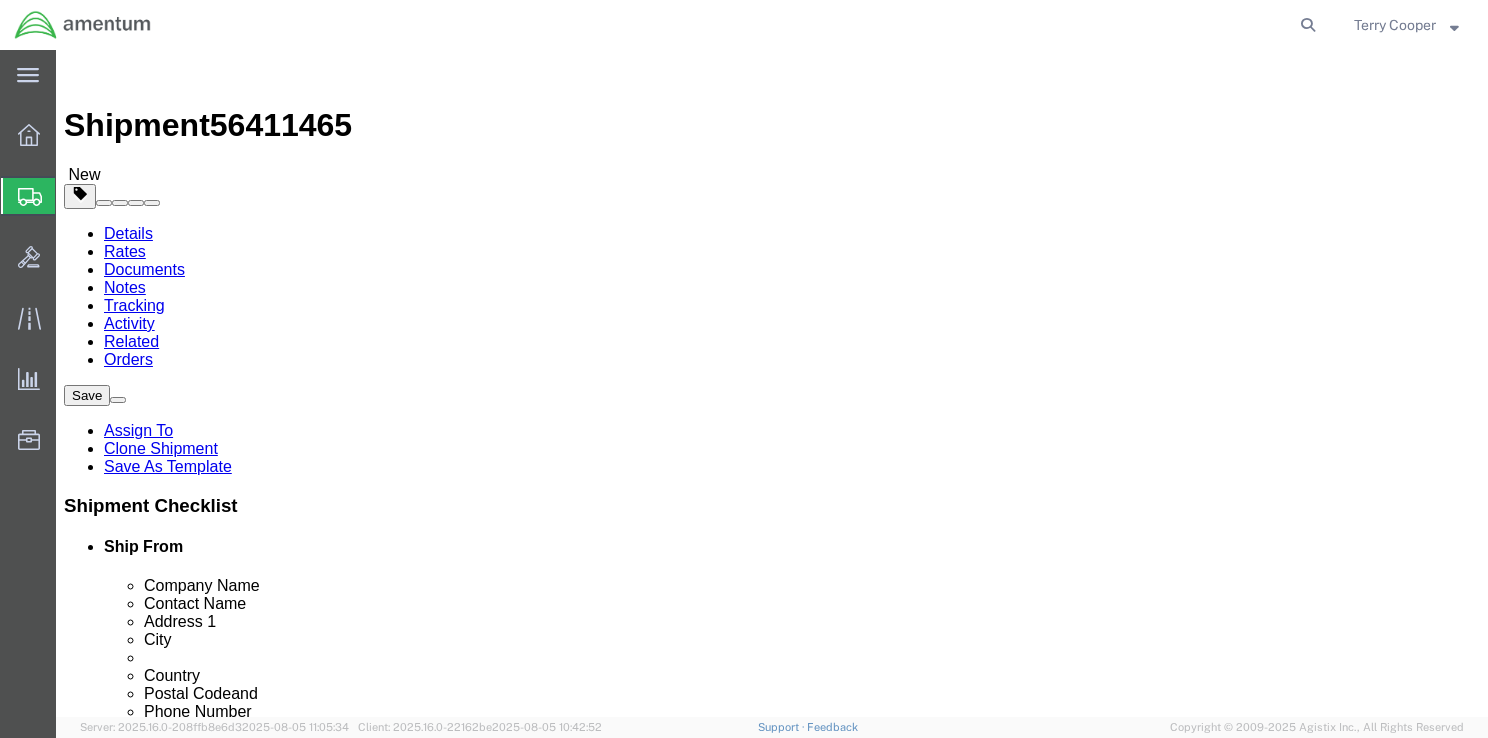 scroll, scrollTop: 100, scrollLeft: 0, axis: vertical 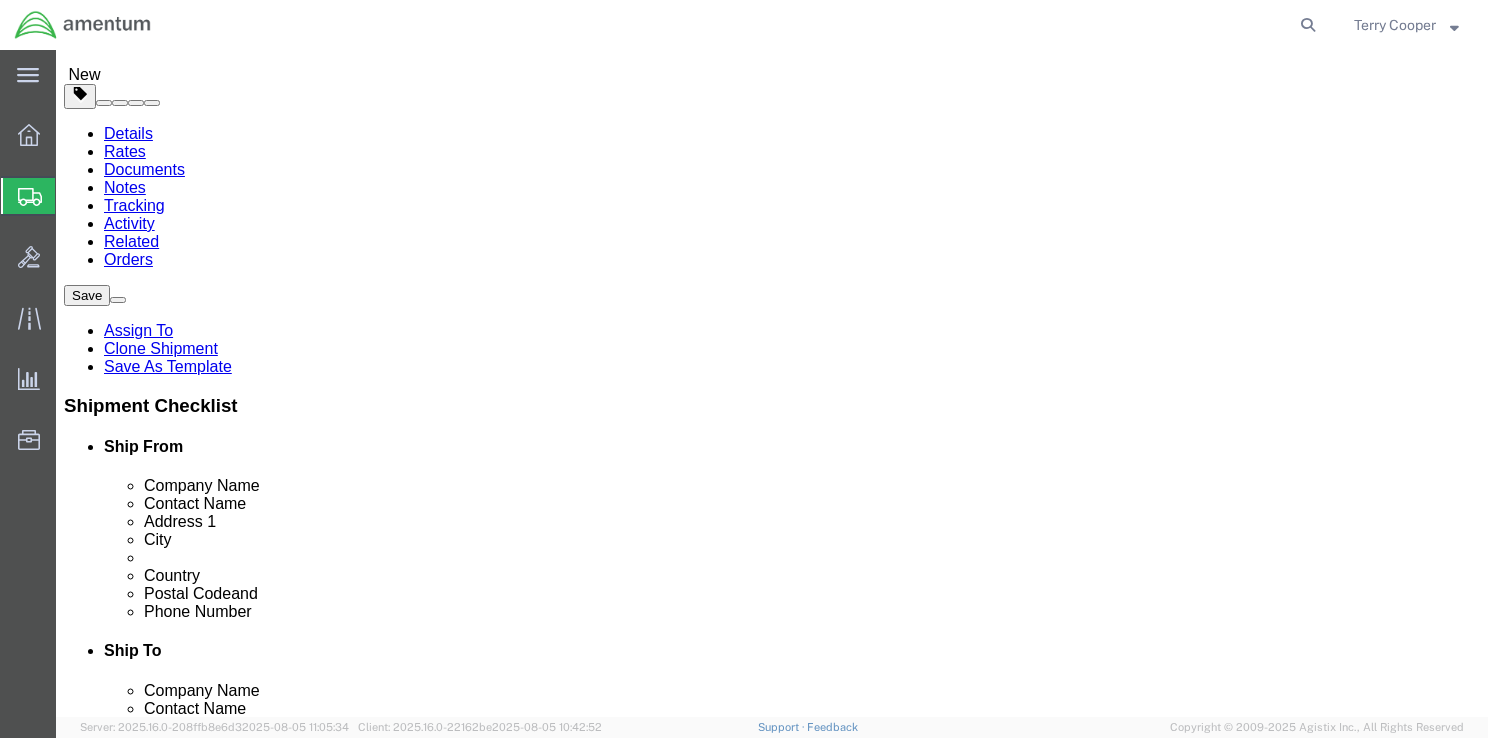 click on "Rate Shipment" 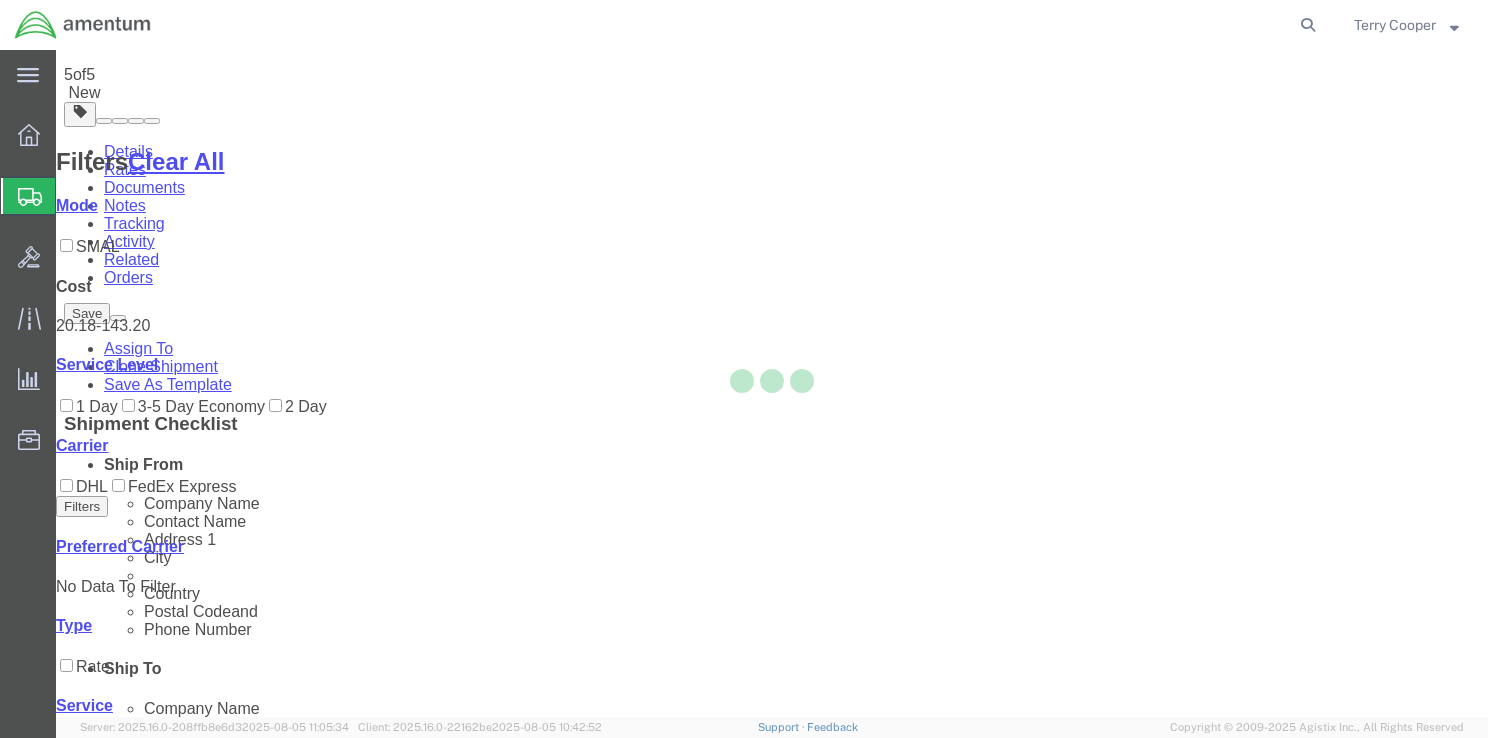 scroll, scrollTop: 0, scrollLeft: 0, axis: both 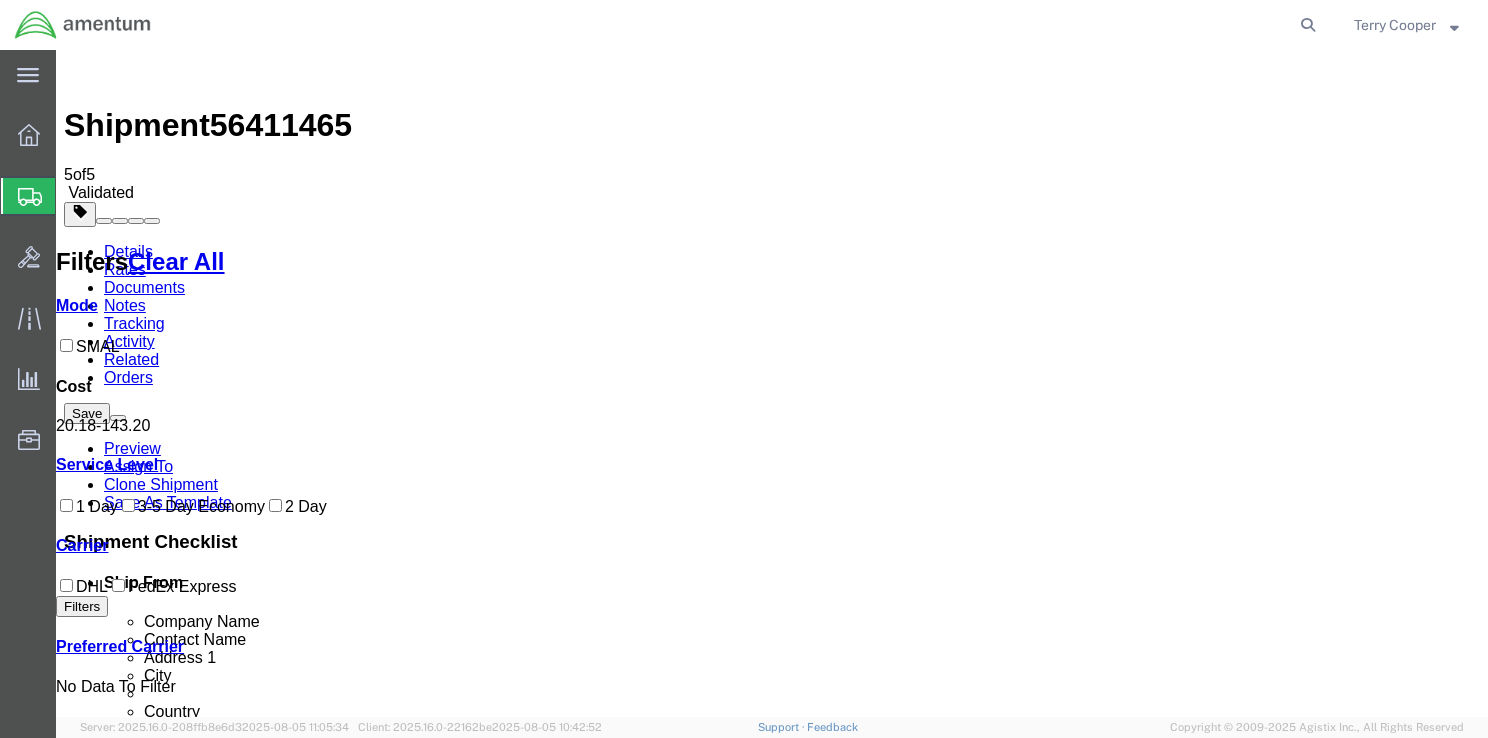 click on "Book" at bounding box center (1150, 1732) 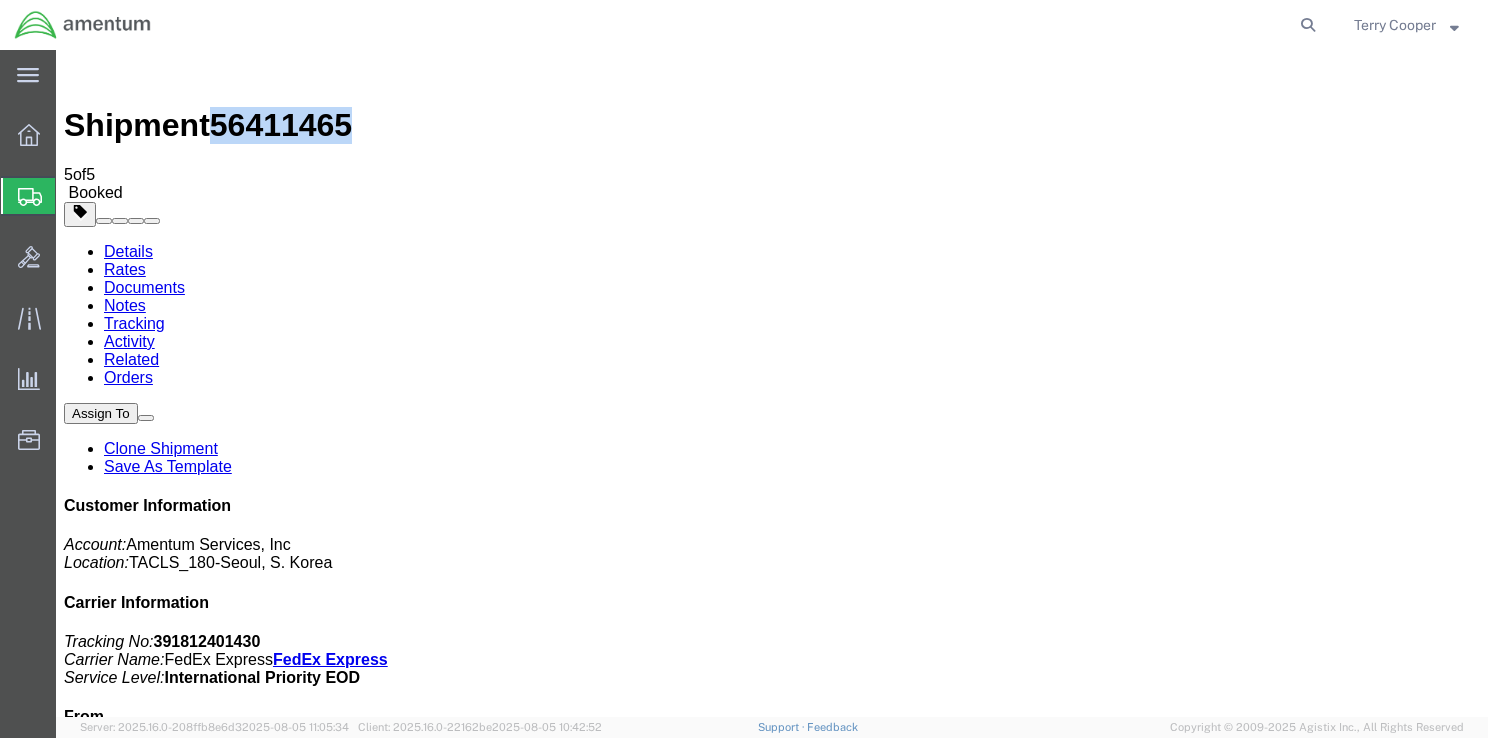 drag, startPoint x: 324, startPoint y: 76, endPoint x: 227, endPoint y: 78, distance: 97.020615 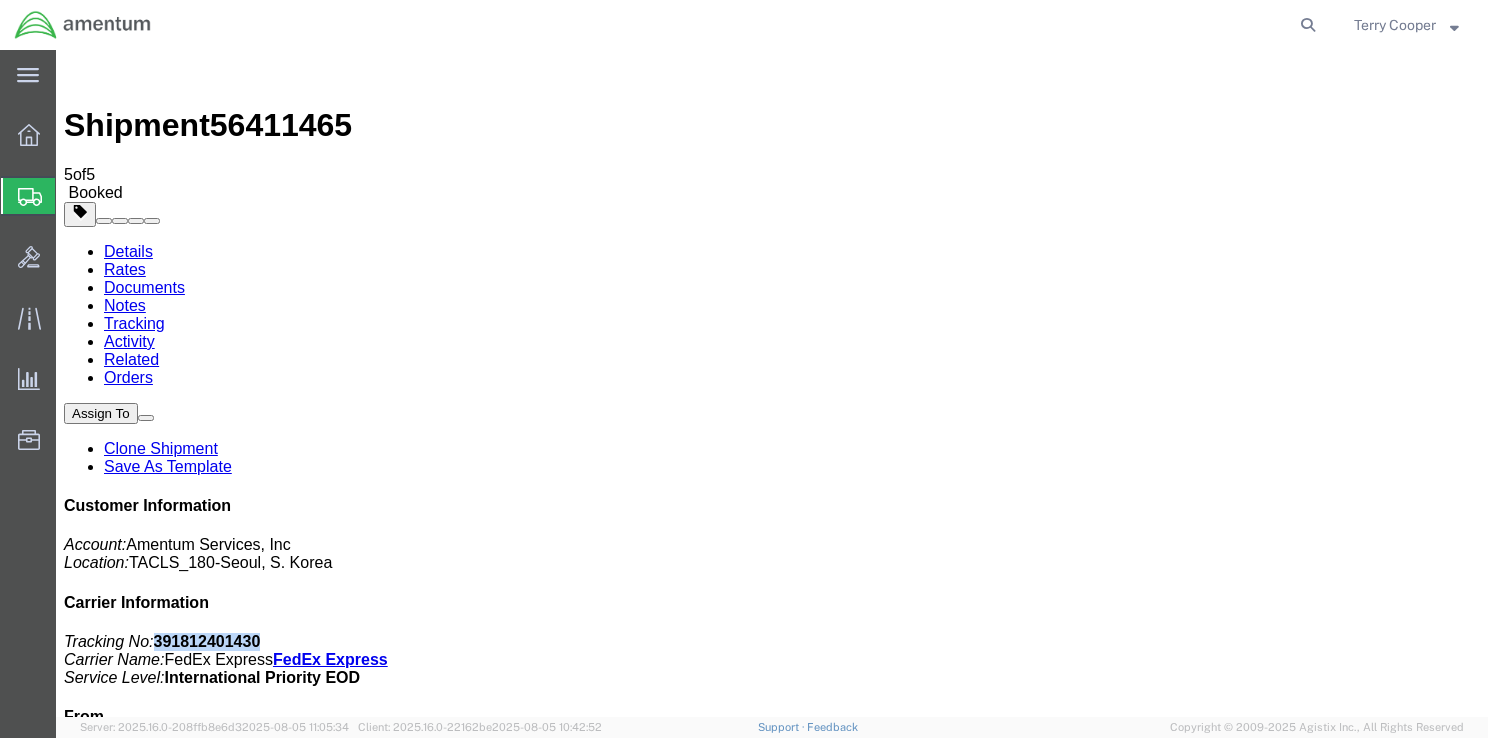 drag, startPoint x: 1208, startPoint y: 303, endPoint x: 1303, endPoint y: 315, distance: 95.7549 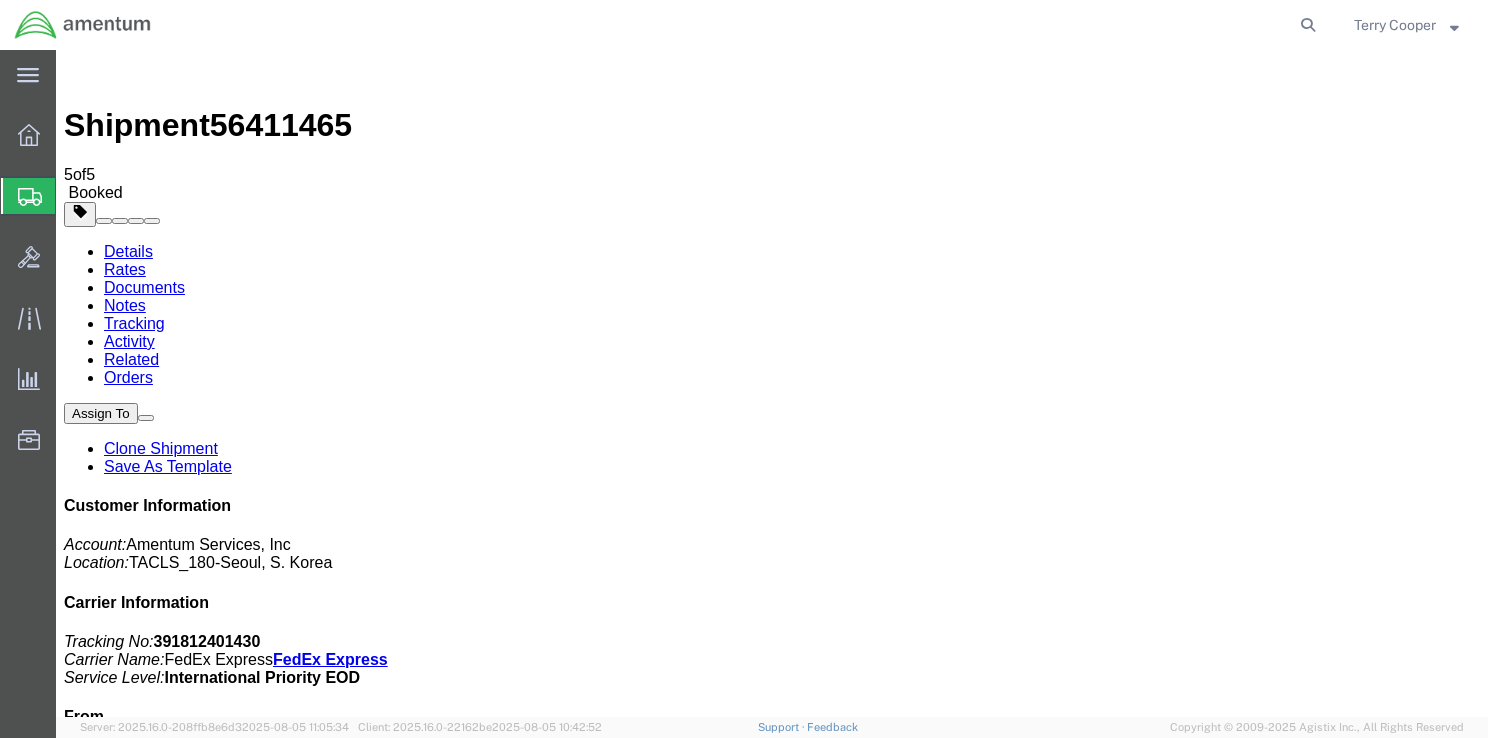 drag, startPoint x: 260, startPoint y: 434, endPoint x: 120, endPoint y: 431, distance: 140.03214 